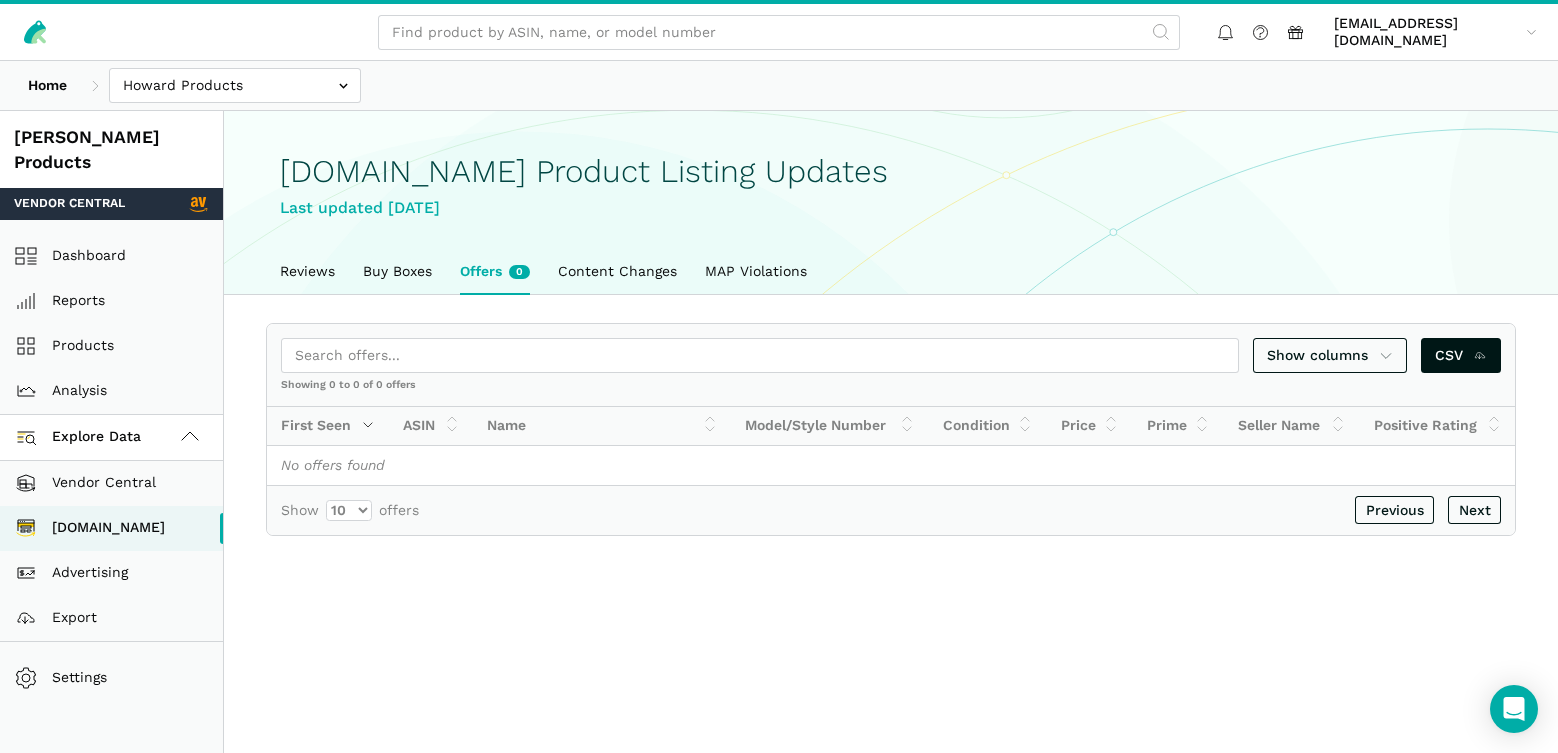 scroll, scrollTop: 0, scrollLeft: 0, axis: both 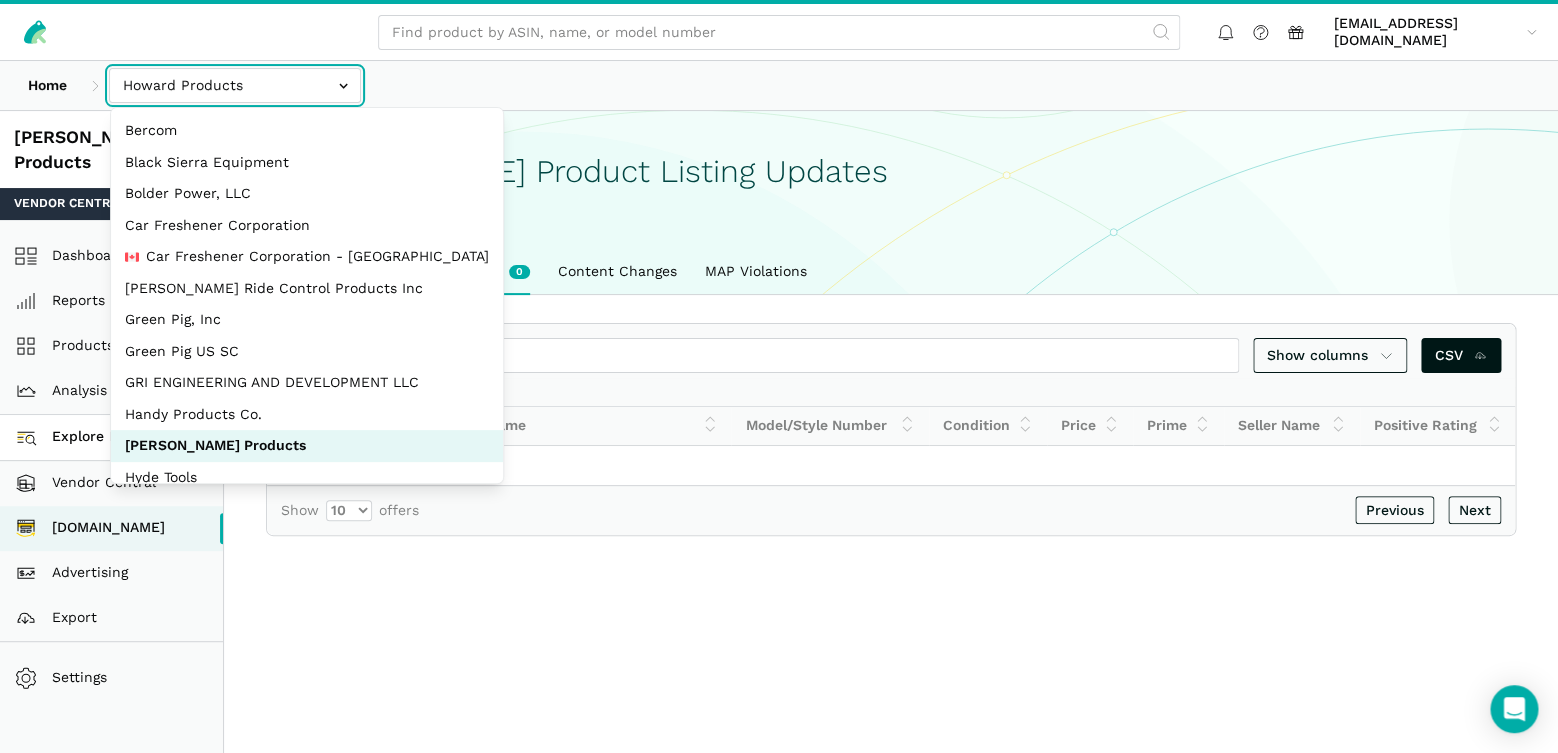click at bounding box center (235, 85) 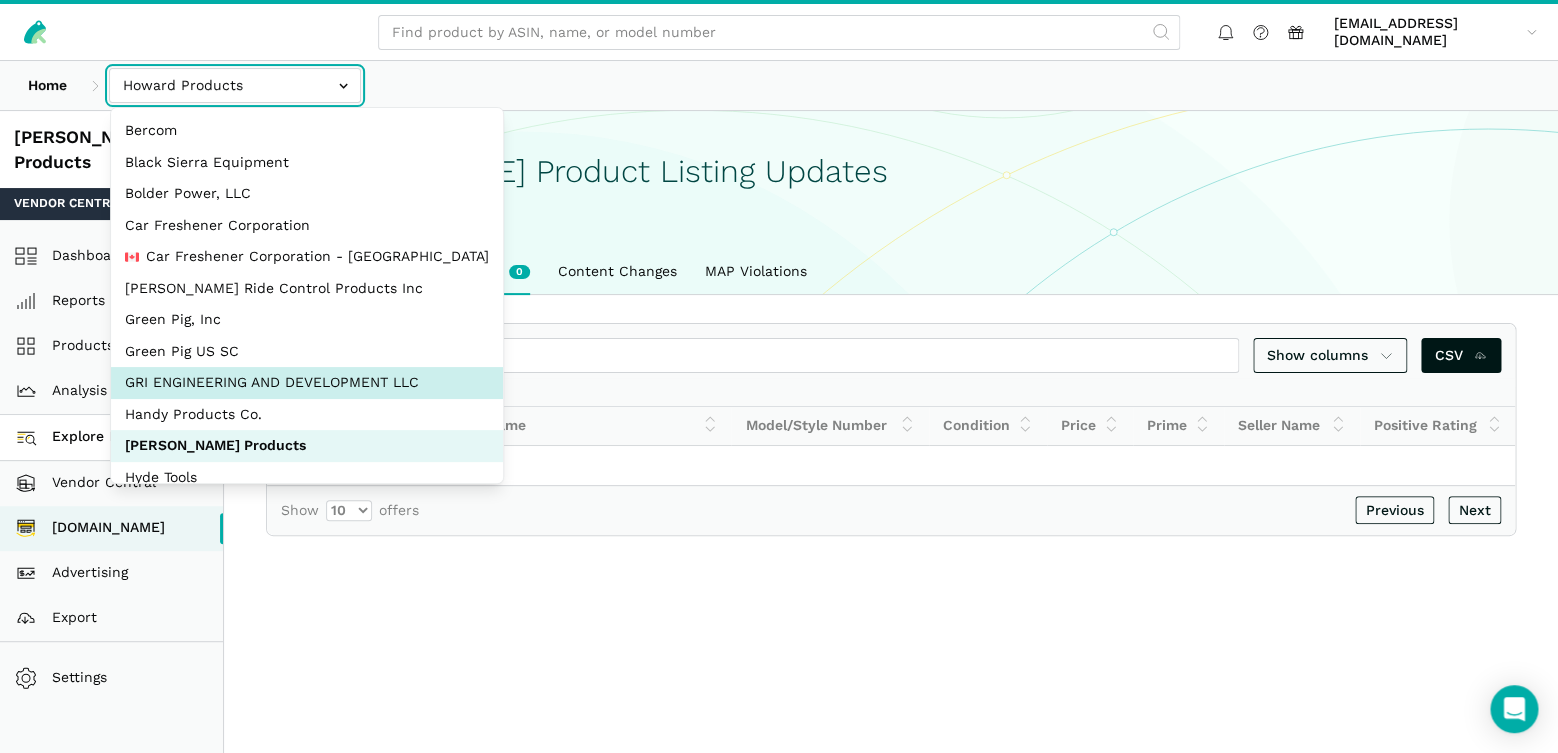 select on "Hei8wDUEZnK8pJhs1ysxCZLc" 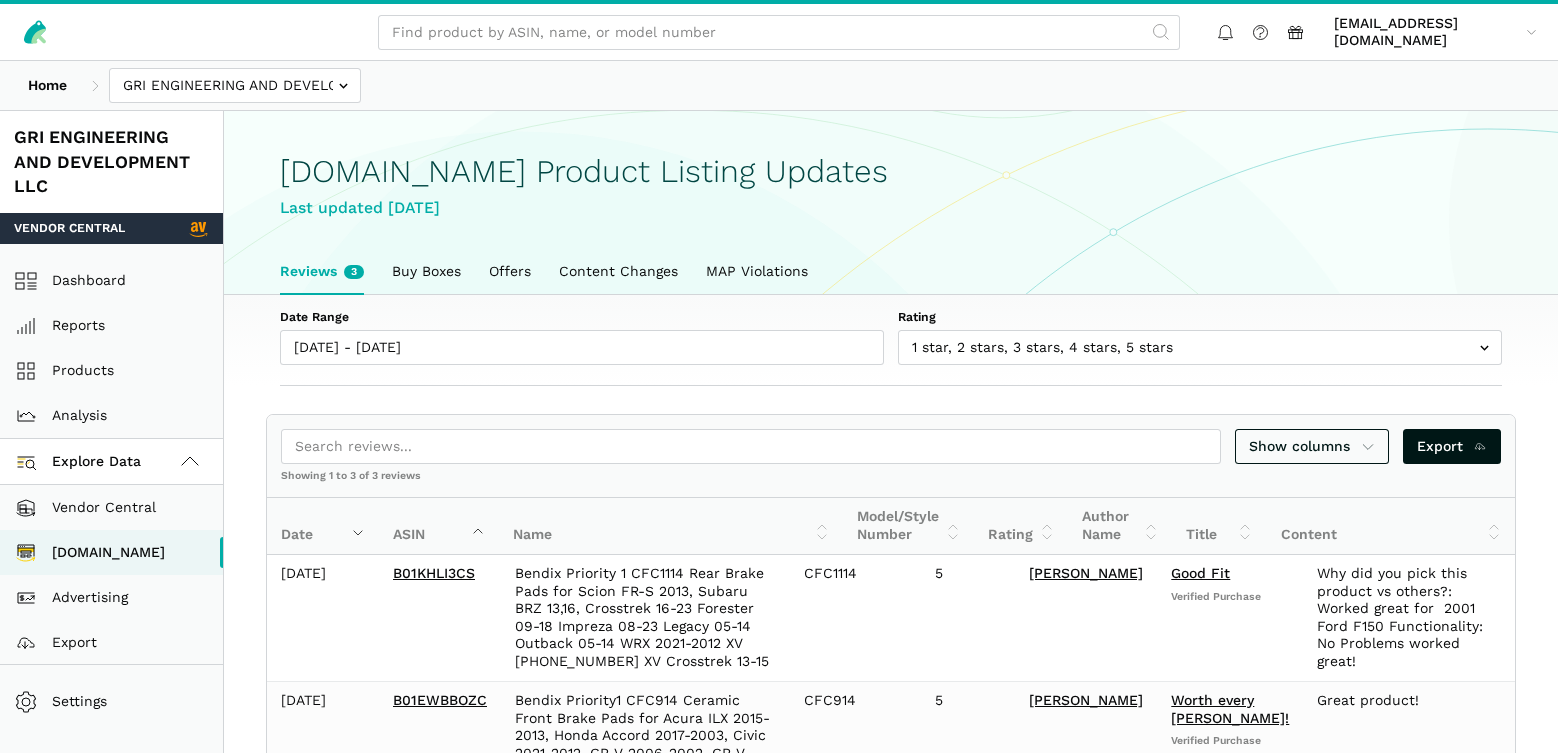 scroll, scrollTop: 0, scrollLeft: 0, axis: both 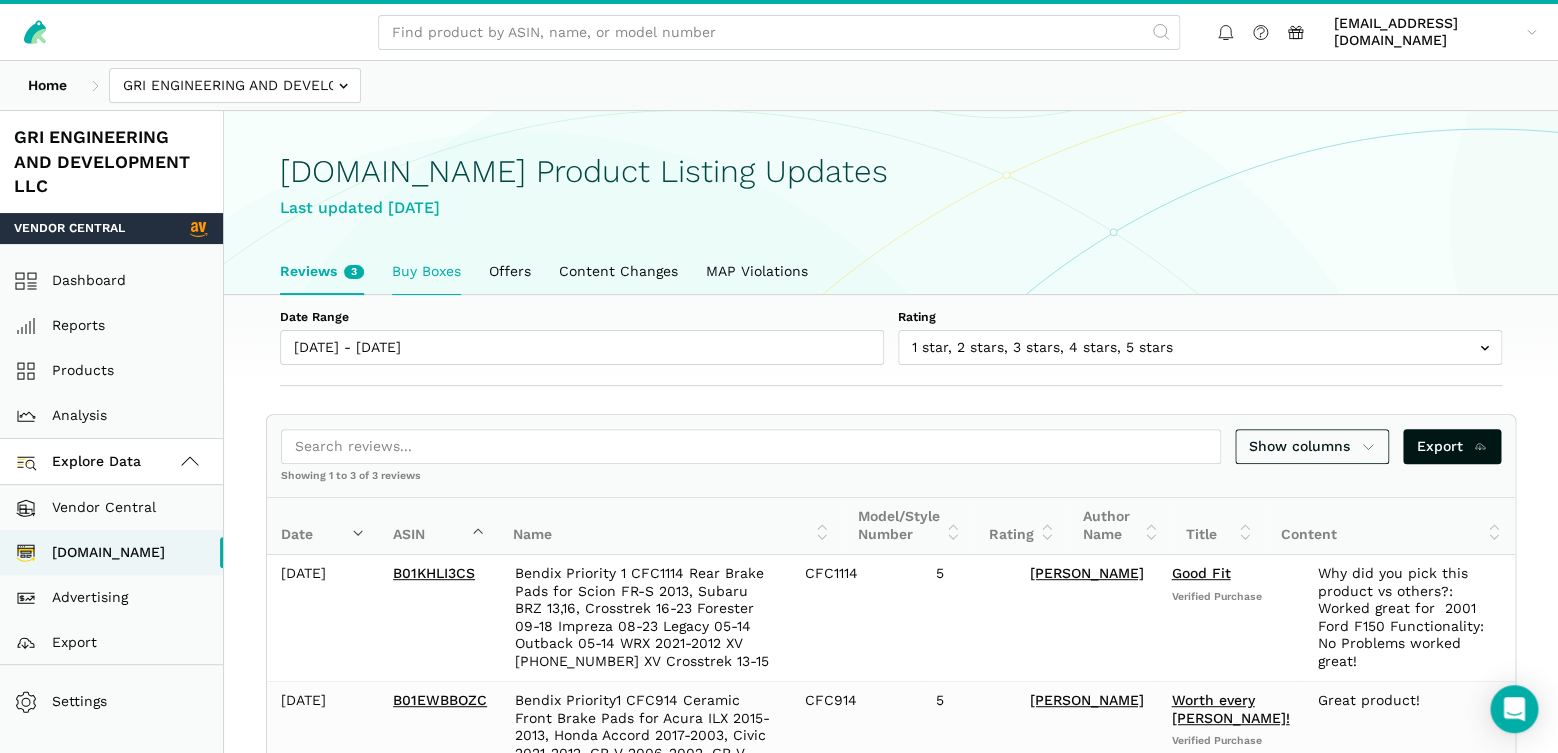 click on "Buy Boxes" at bounding box center [426, 272] 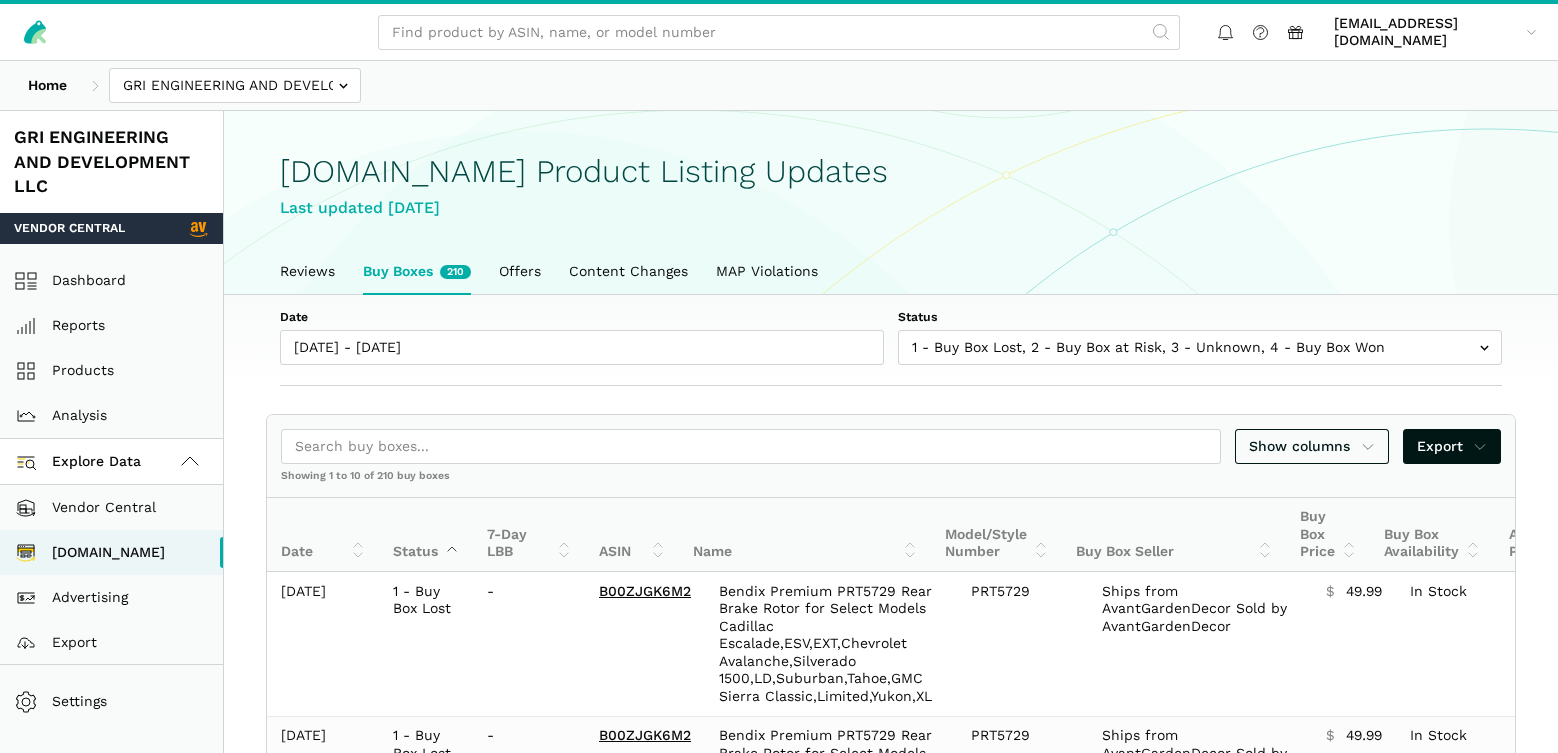 scroll, scrollTop: 0, scrollLeft: 0, axis: both 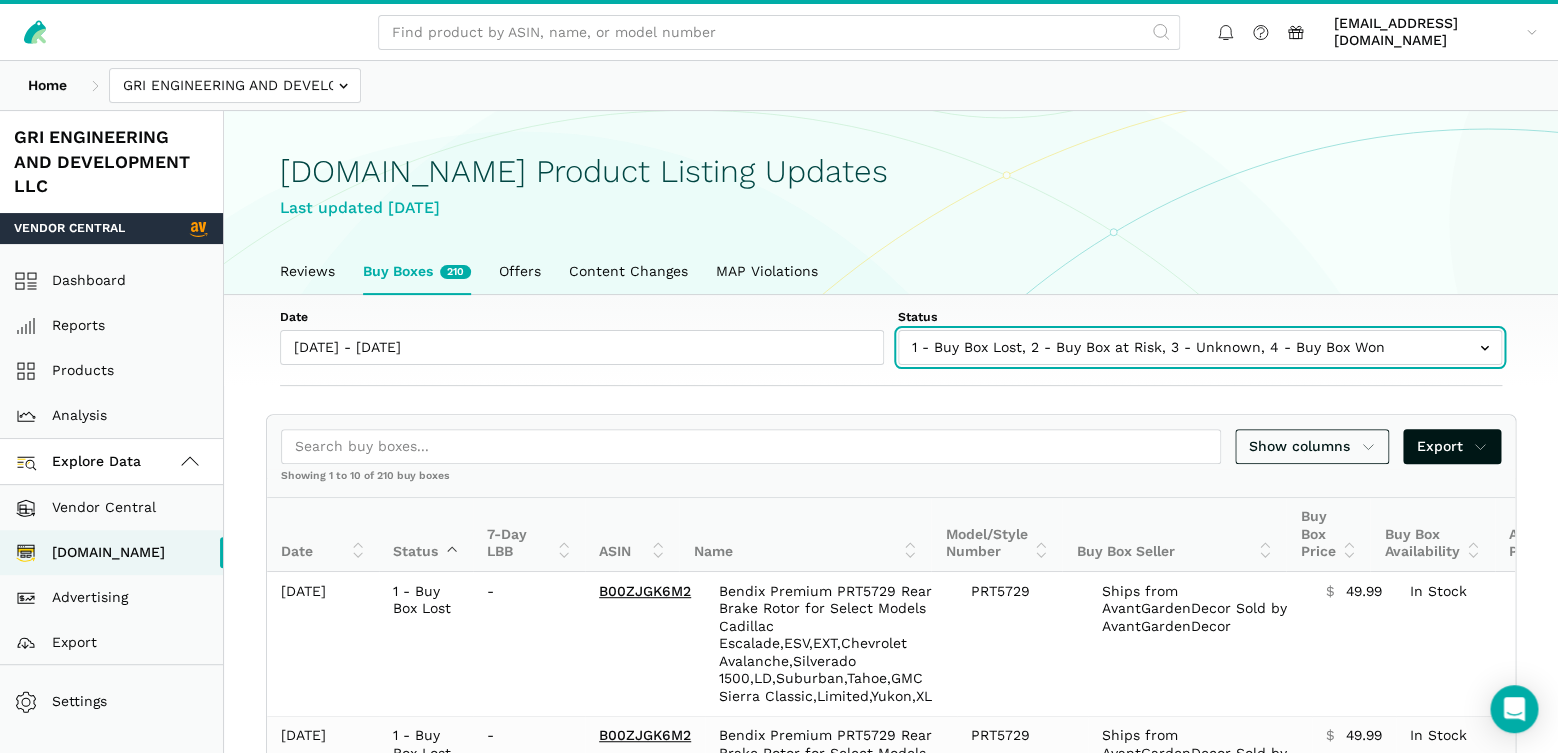 click at bounding box center (1200, 347) 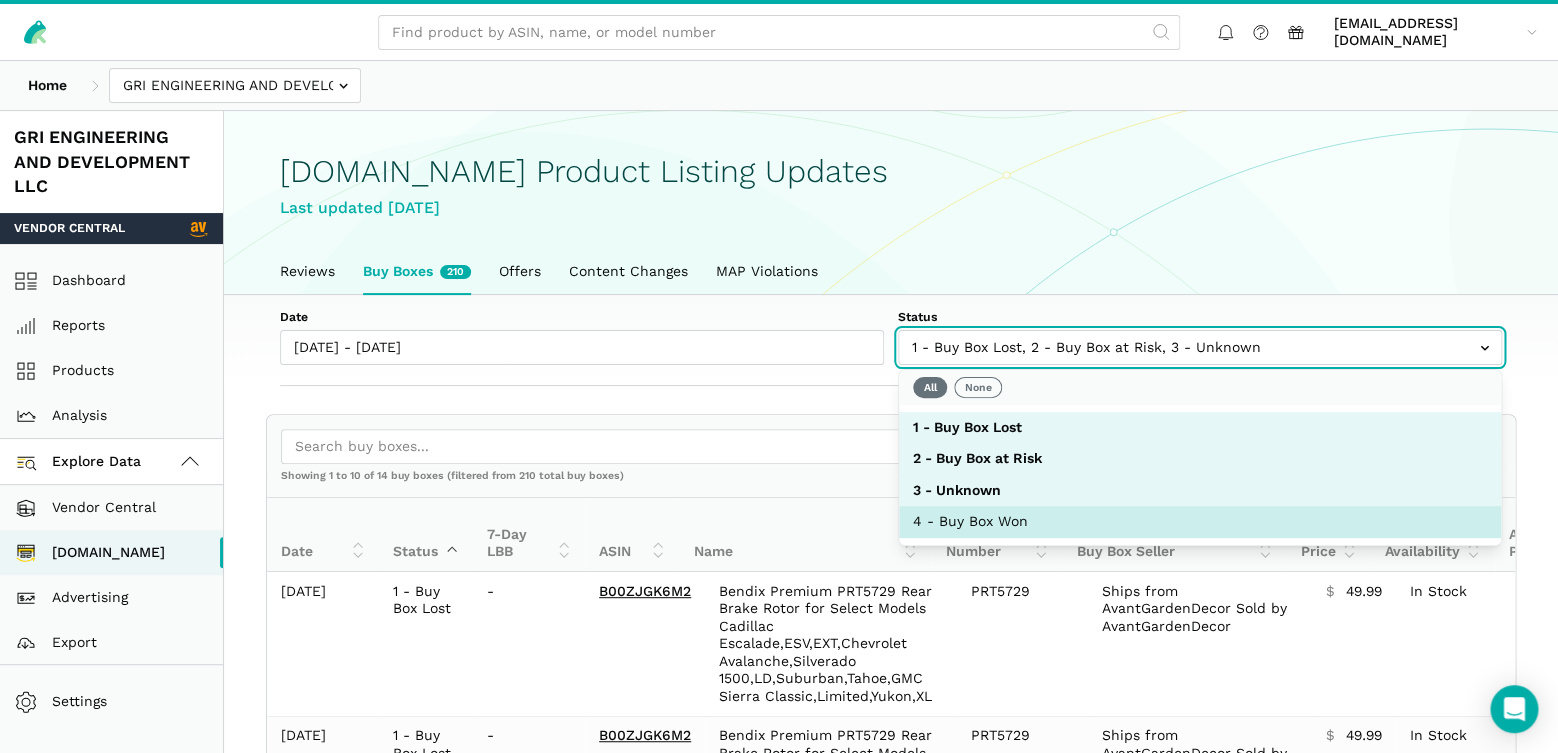 scroll, scrollTop: 69, scrollLeft: 0, axis: vertical 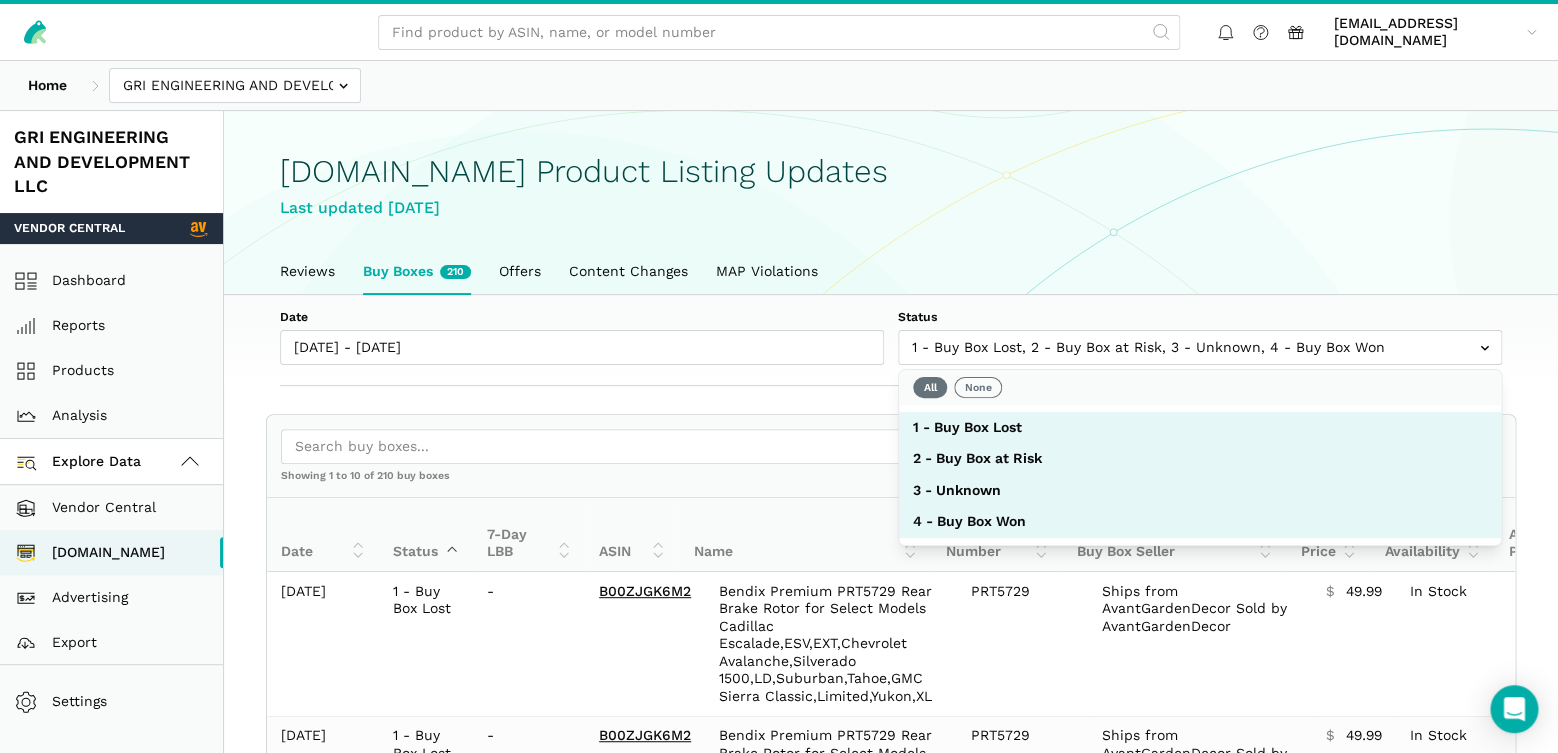 click on "Reviews
Buy Boxes
210
Offers
Content Changes
MAP Violations" at bounding box center [891, 272] 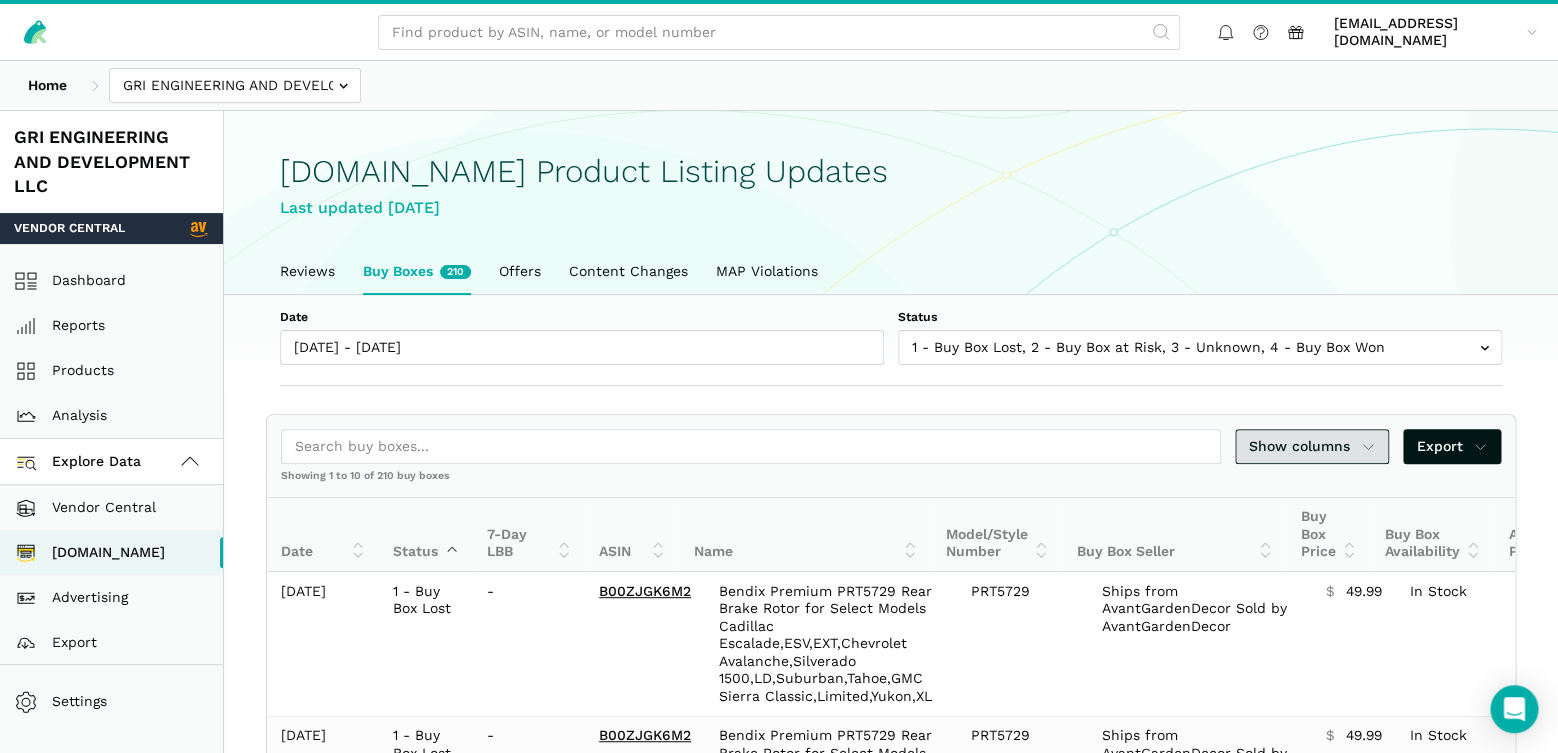 click on "Show columns" at bounding box center [1312, 446] 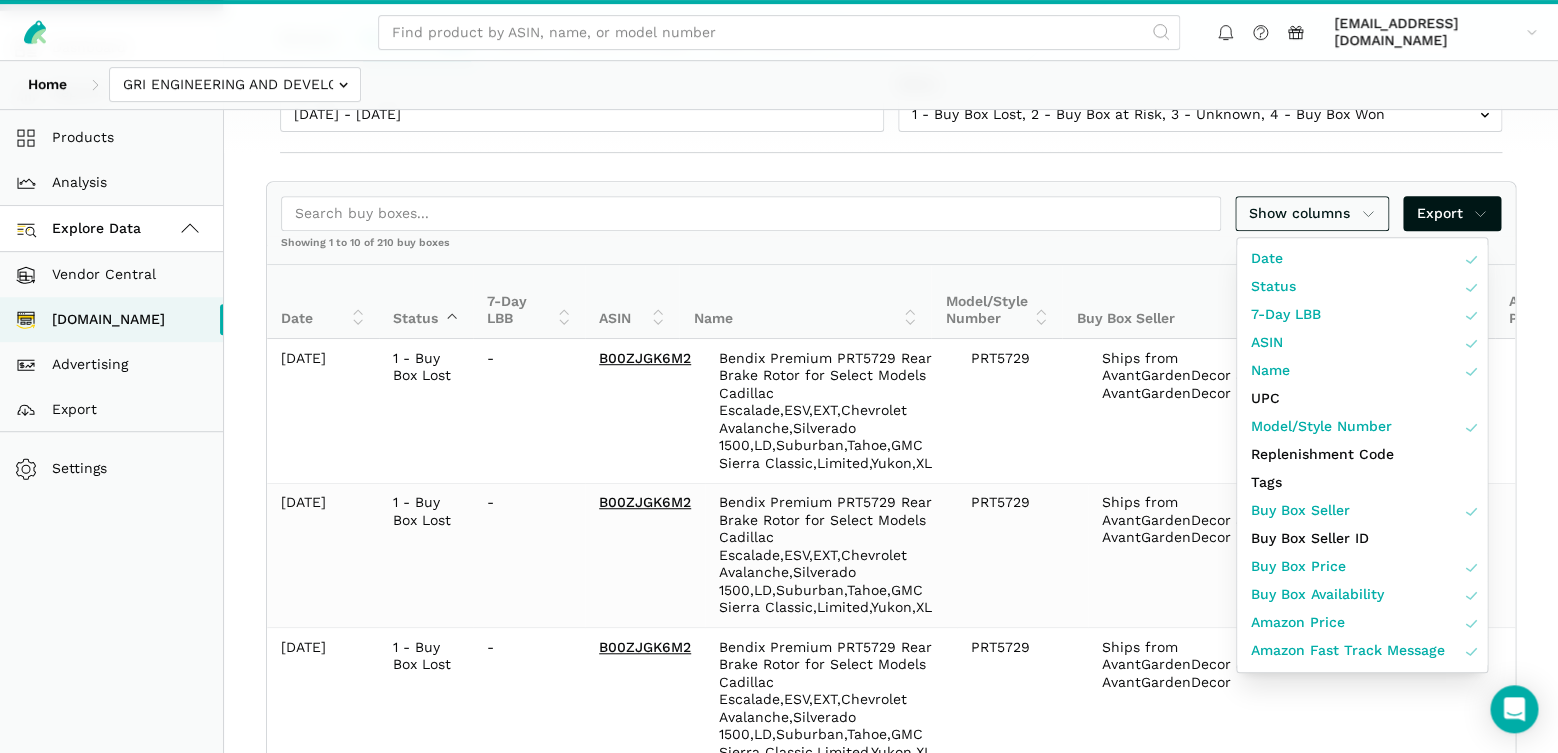 scroll, scrollTop: 350, scrollLeft: 0, axis: vertical 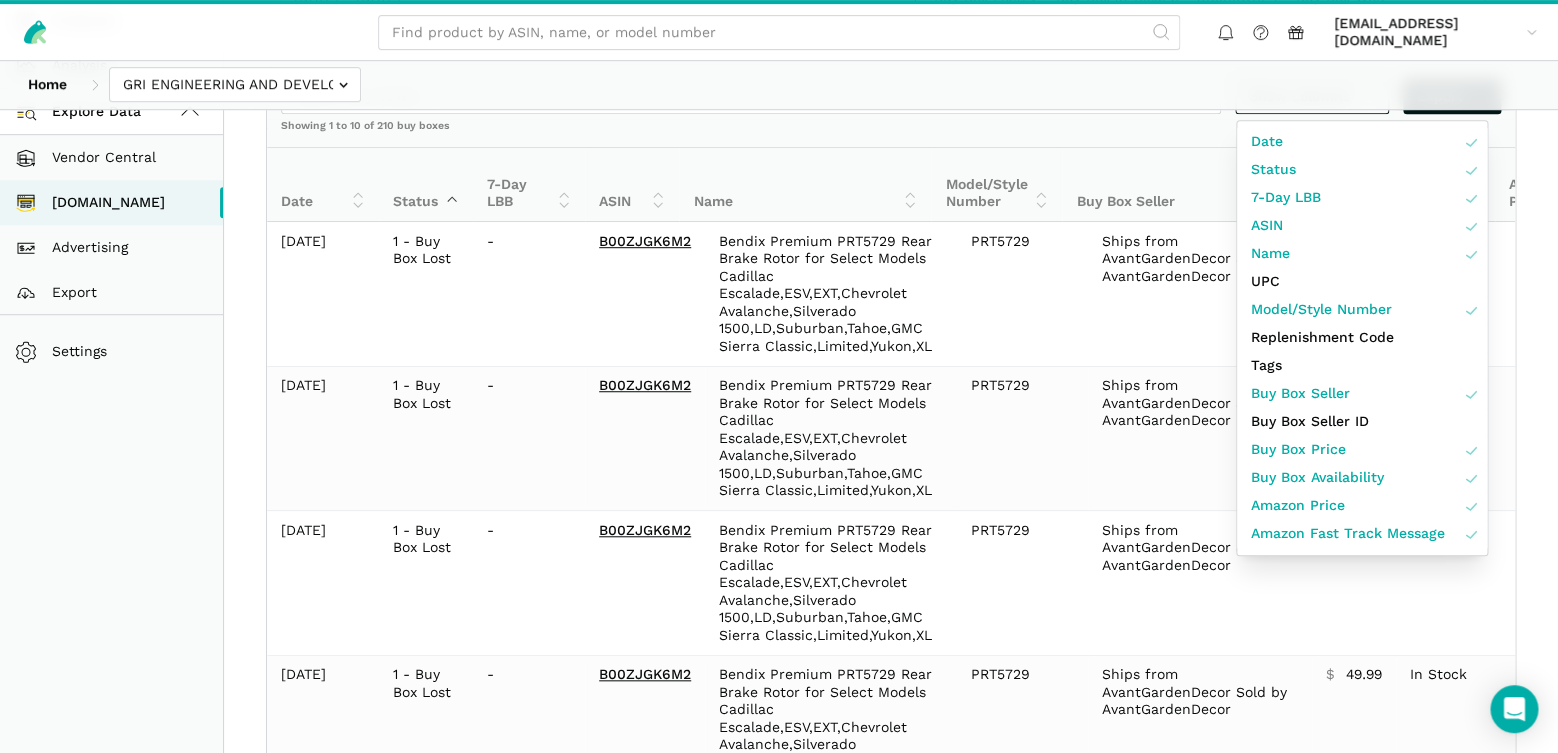 click on "Home
Bercom
Black Sierra Equipment
Bolder Power, LLC
Car Freshener Corporation
Car Freshener Corporation - CA
Gabriel Ride Control Products Inc
Green Pig, Inc
Green Pig US SC
GRI ENGINEERING AND DEVELOPMENT LLC
Handy Products Co.
Howard Products
Hyde Tools
Koh Gen Do Beauty
Midwest Air Technologies Inc" at bounding box center [779, 84] 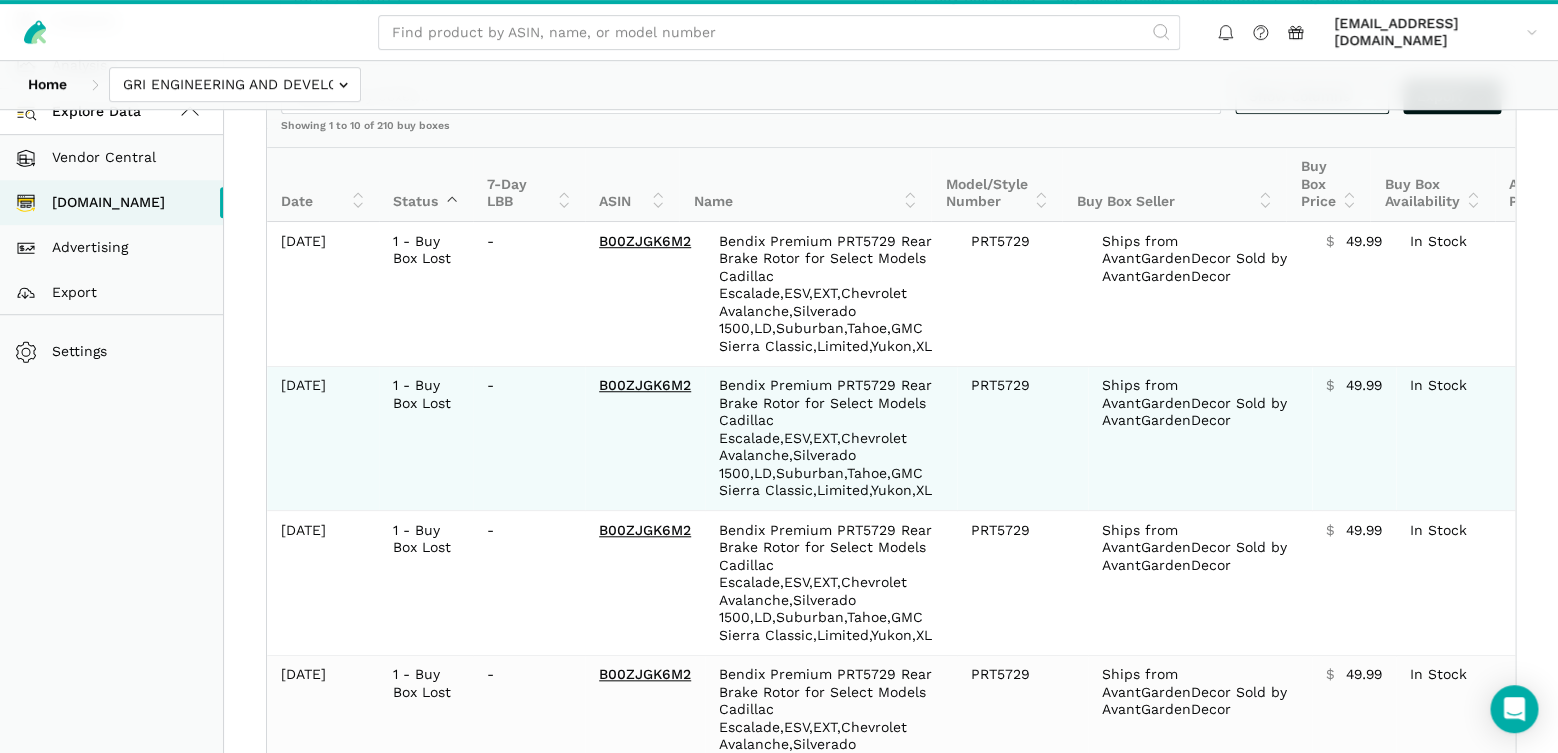 scroll, scrollTop: 0, scrollLeft: 0, axis: both 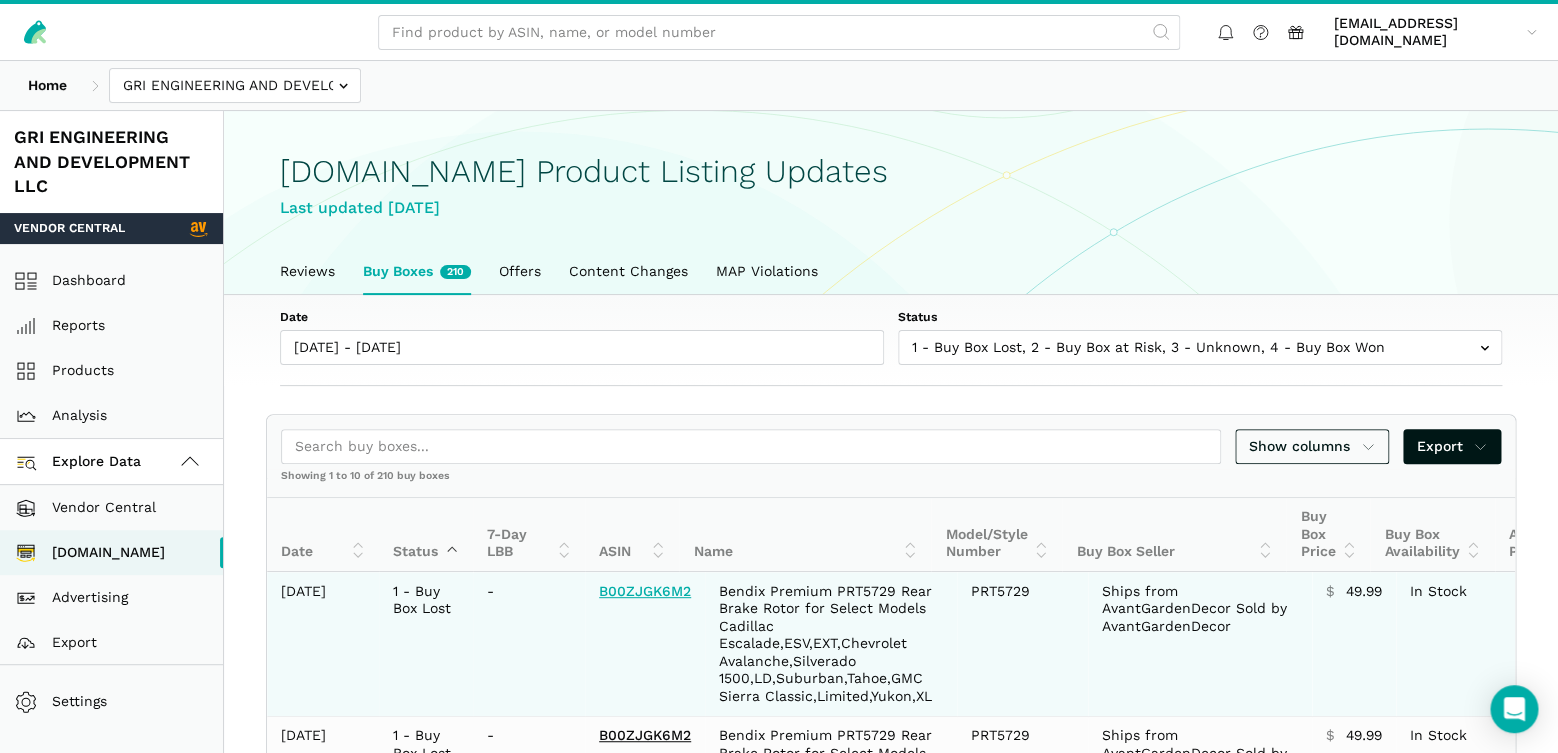 click on "B00ZJGK6M2" at bounding box center (645, 591) 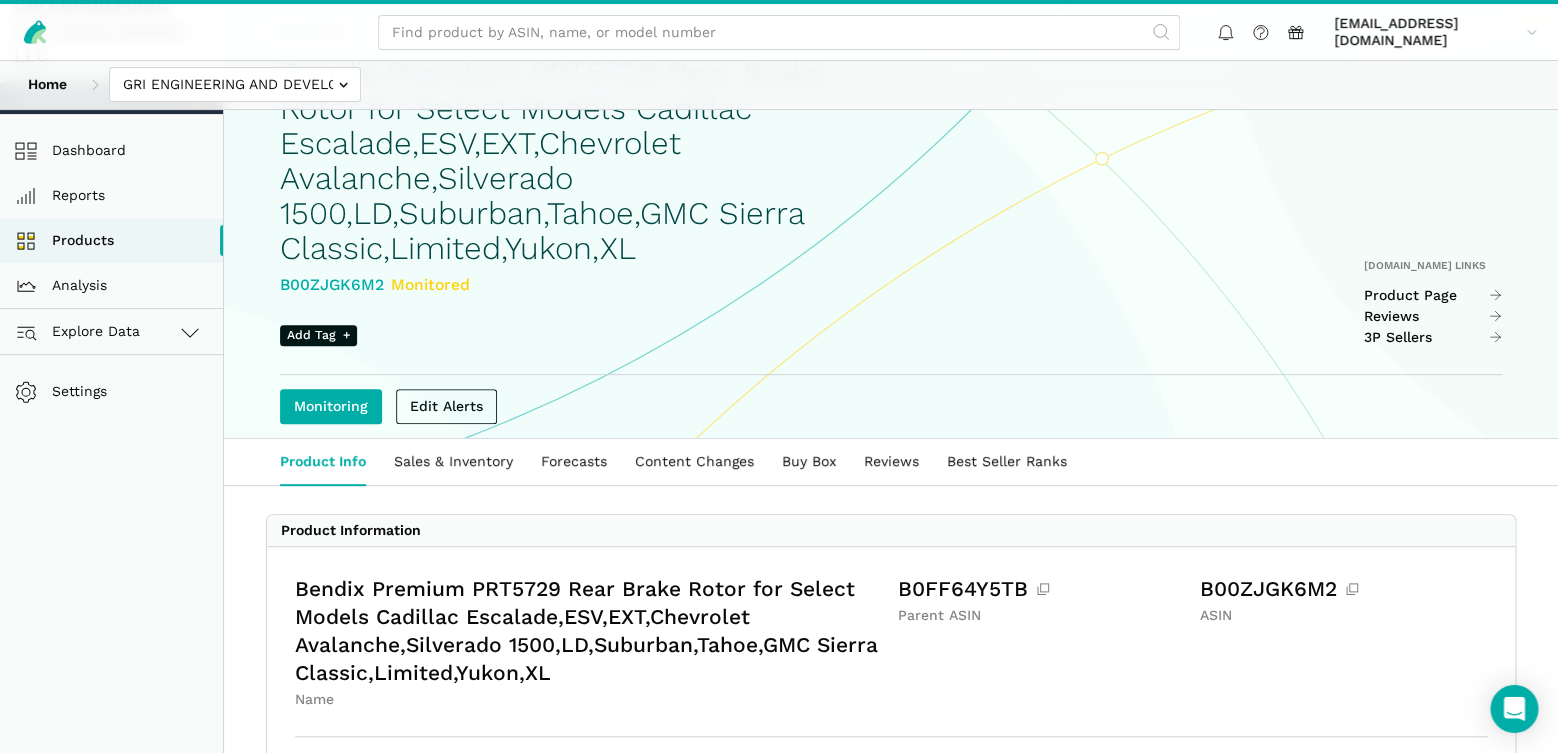 scroll, scrollTop: 0, scrollLeft: 0, axis: both 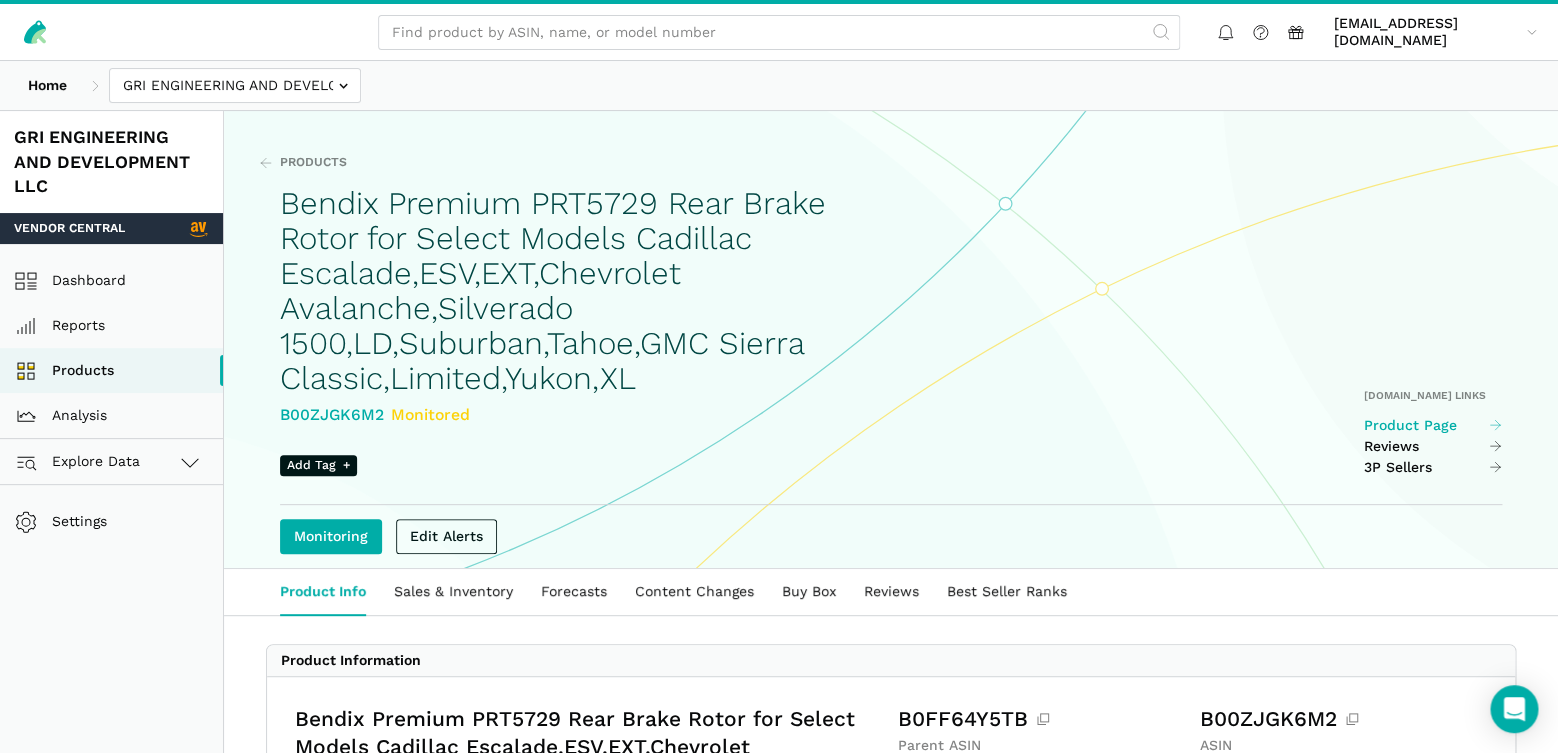 click on "Product Page" at bounding box center [1433, 426] 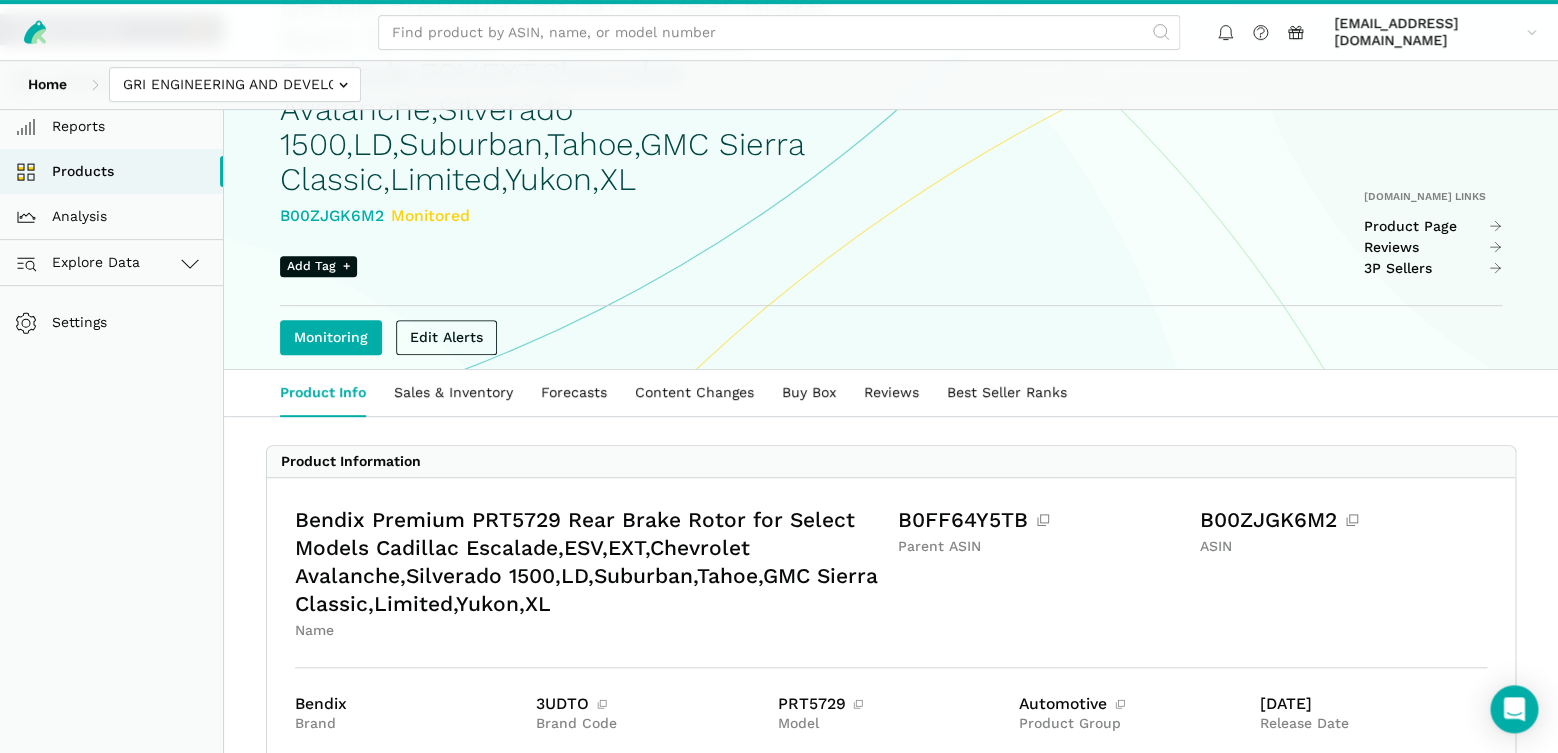 scroll, scrollTop: 0, scrollLeft: 0, axis: both 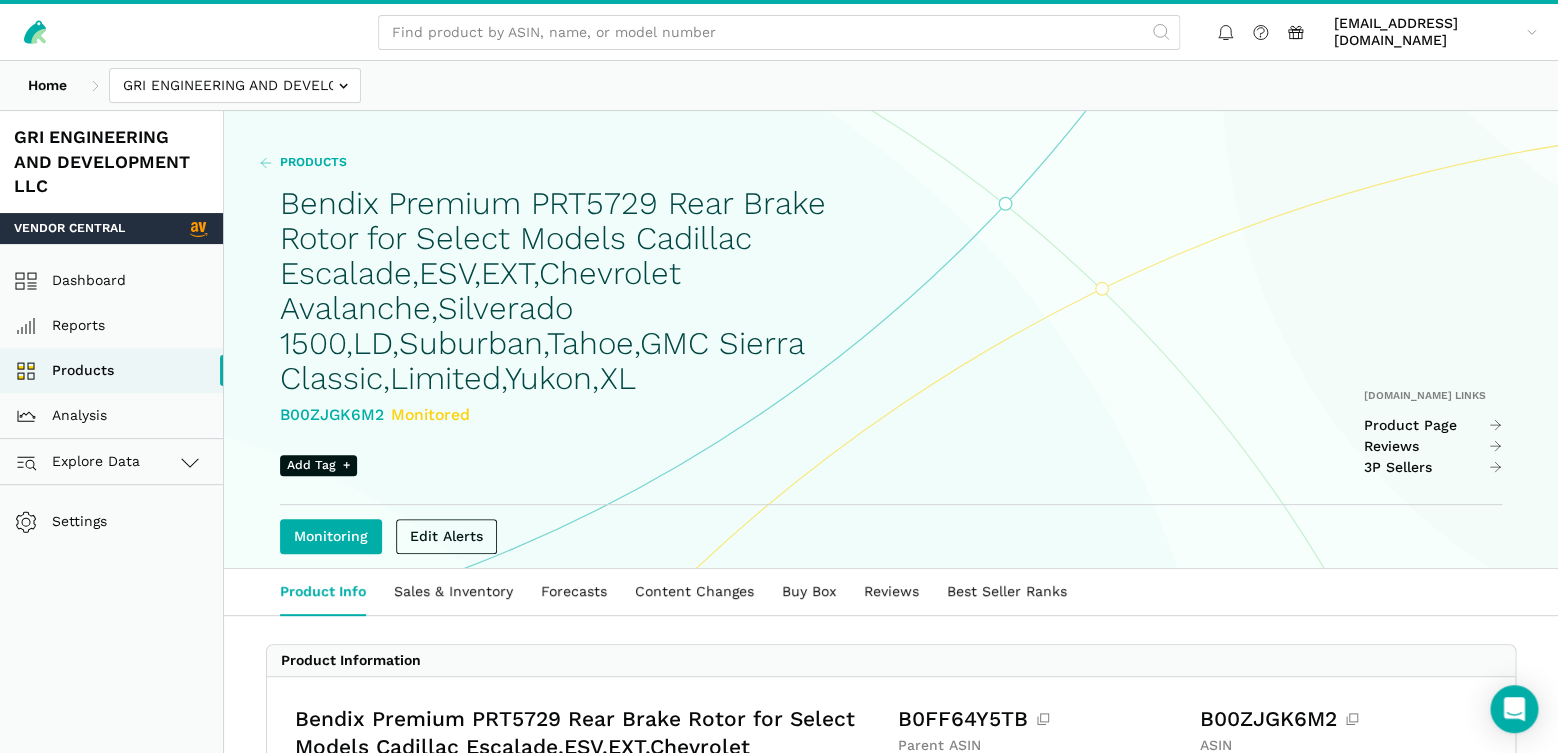 click 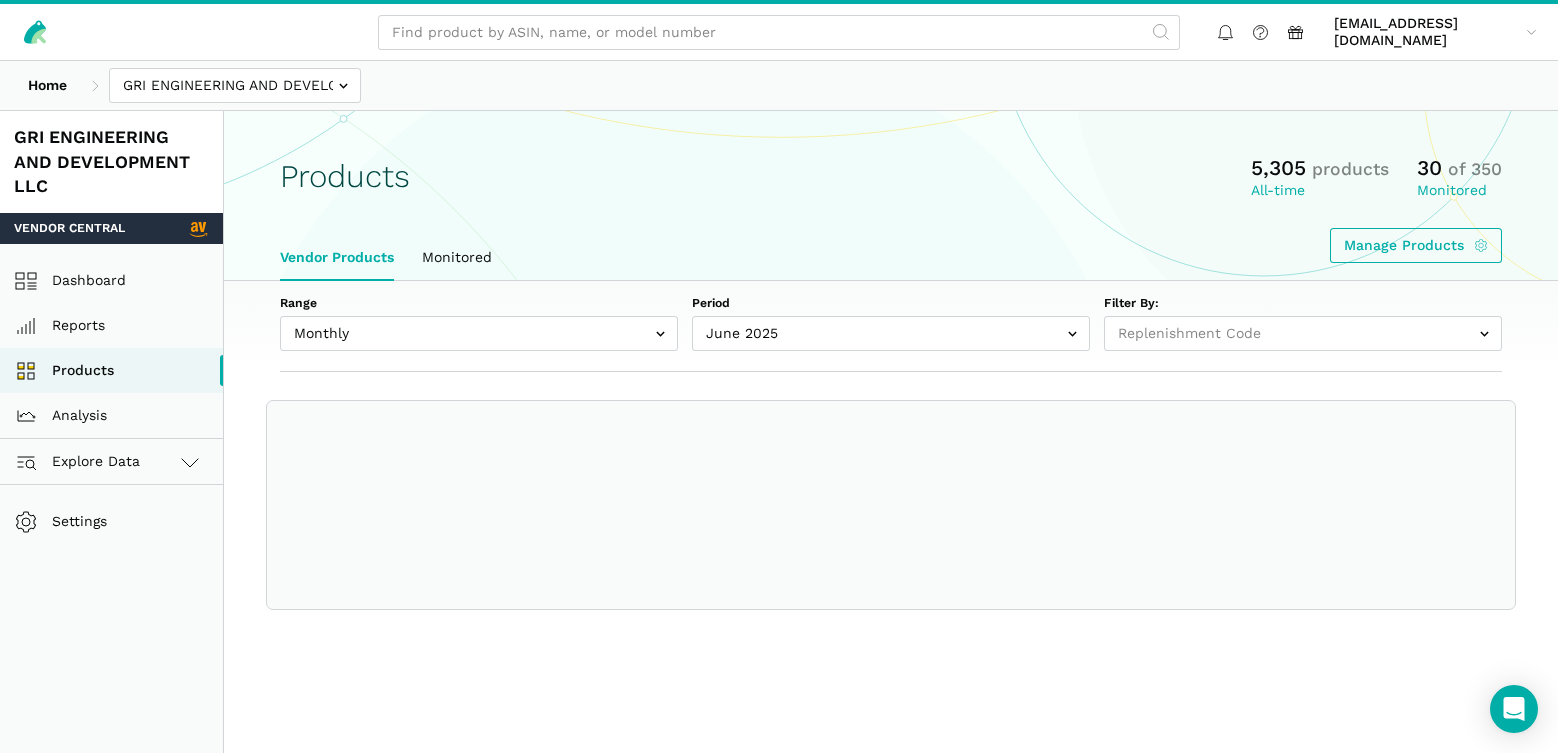 select 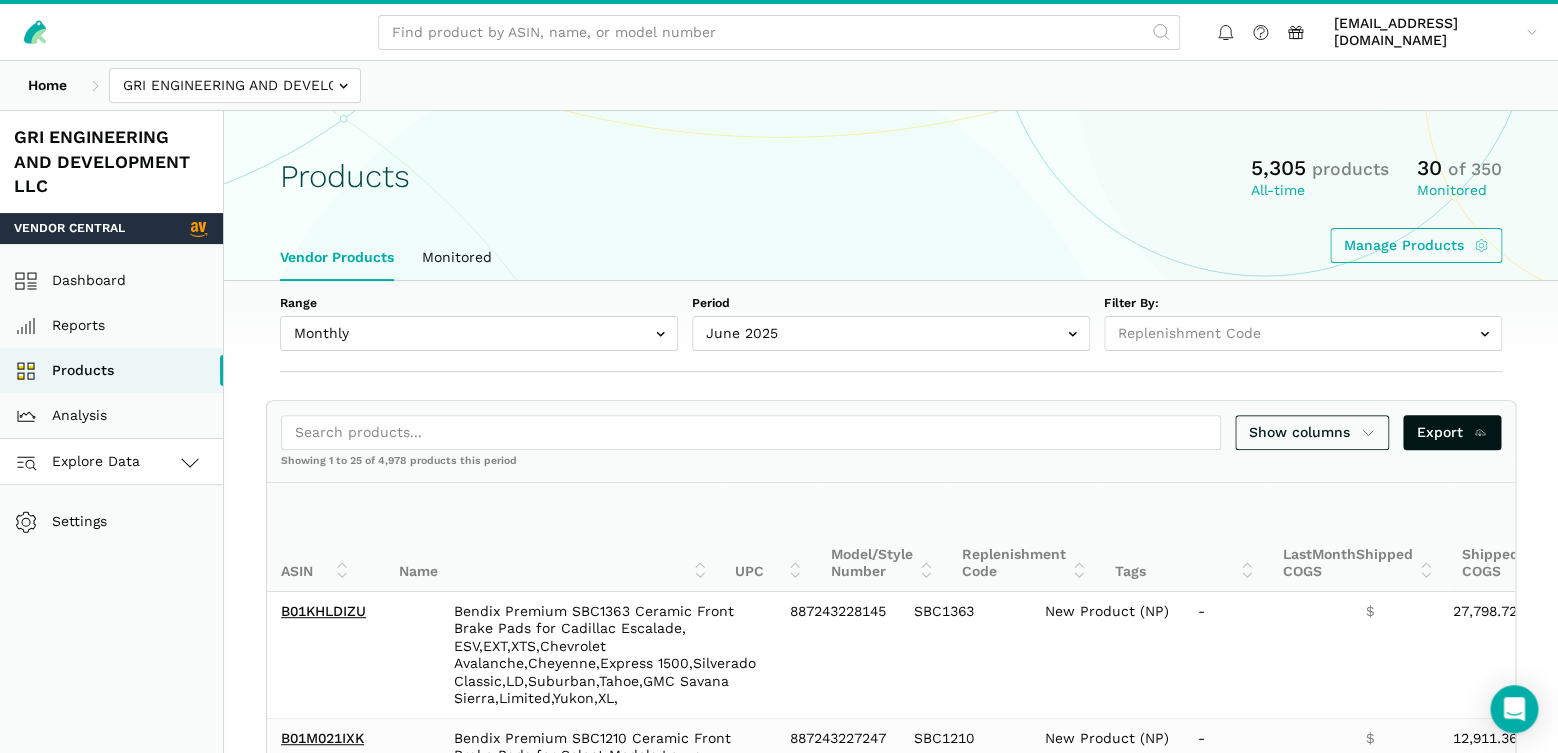 click on "Explore Data" at bounding box center (80, 462) 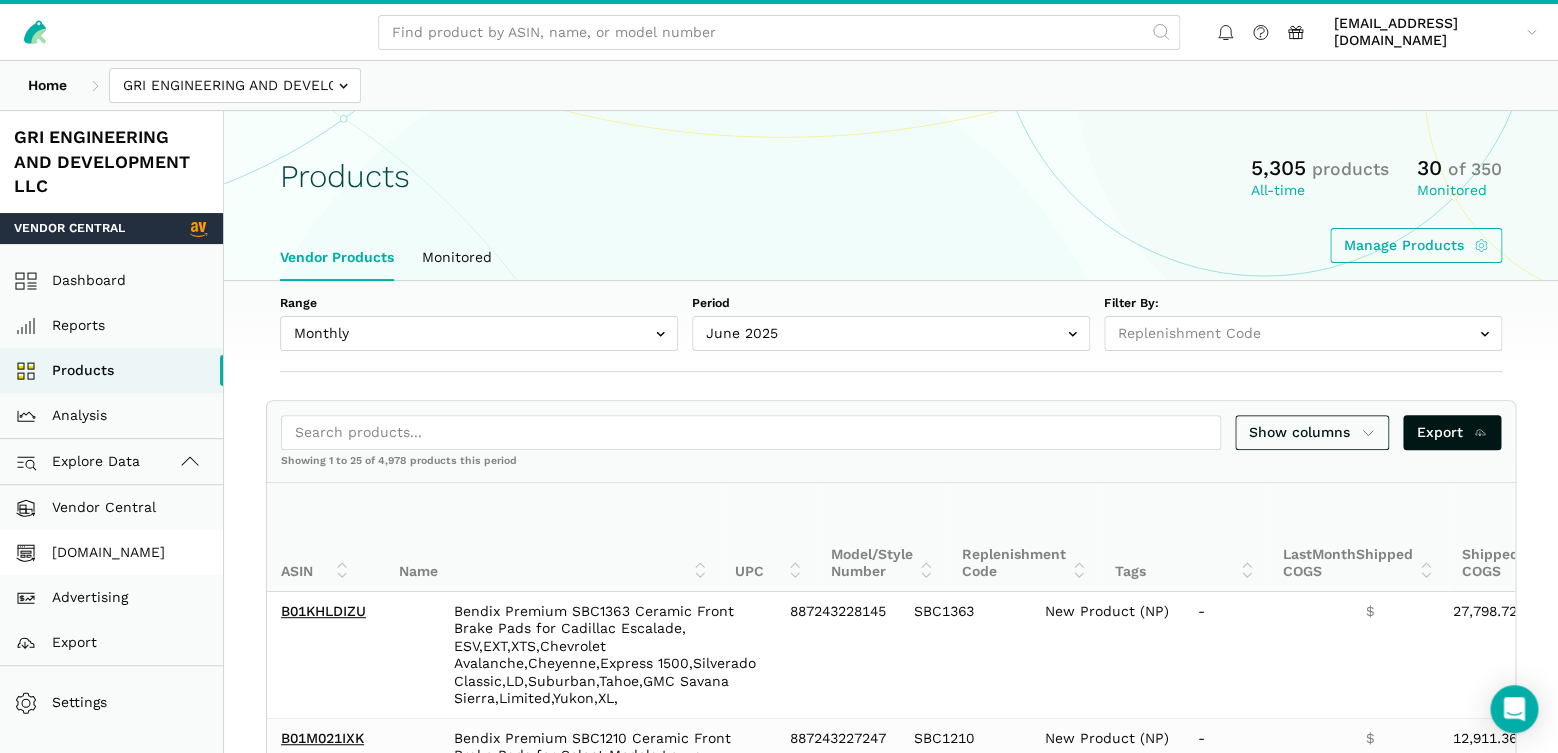 click on "[DOMAIN_NAME]" at bounding box center (111, 552) 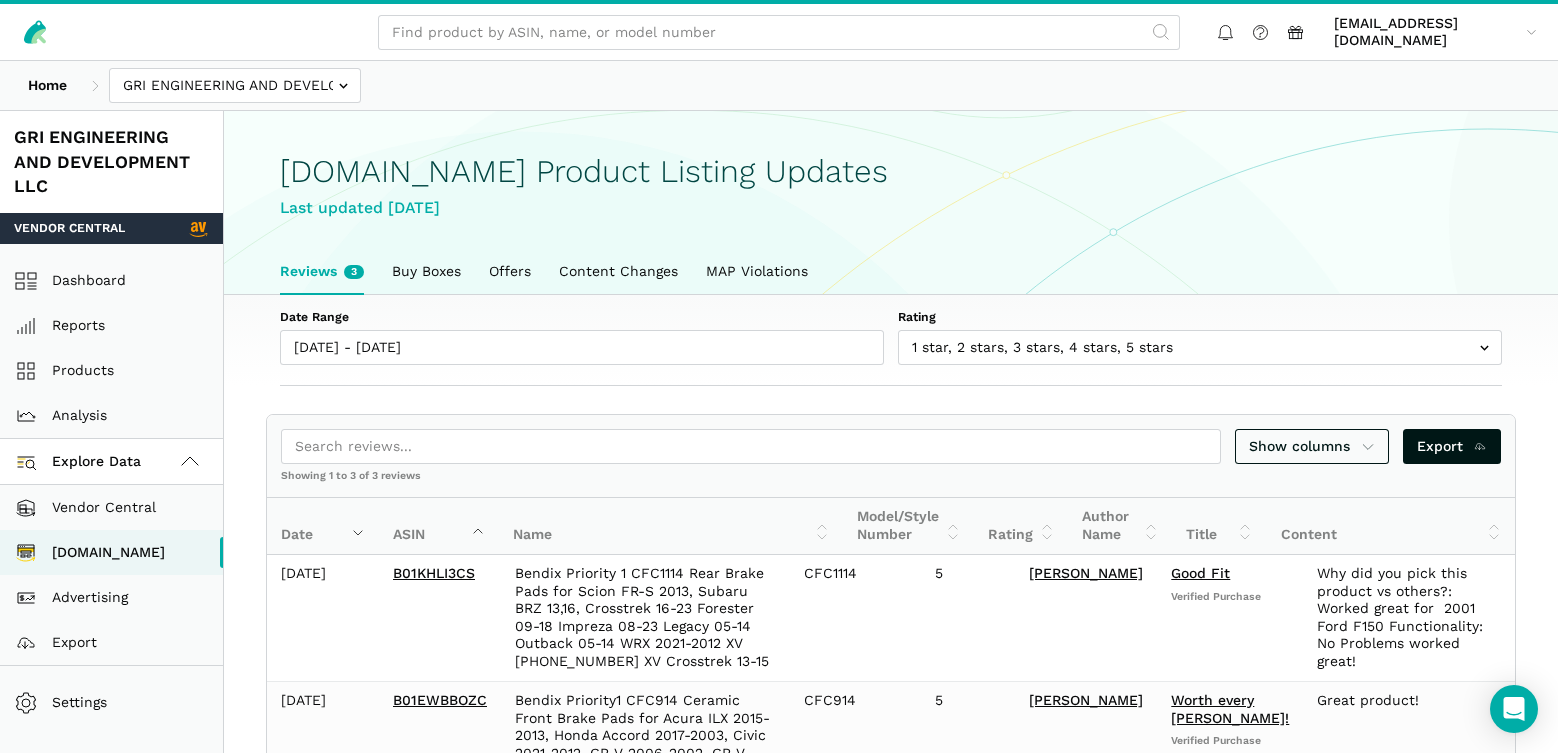 scroll, scrollTop: 0, scrollLeft: 0, axis: both 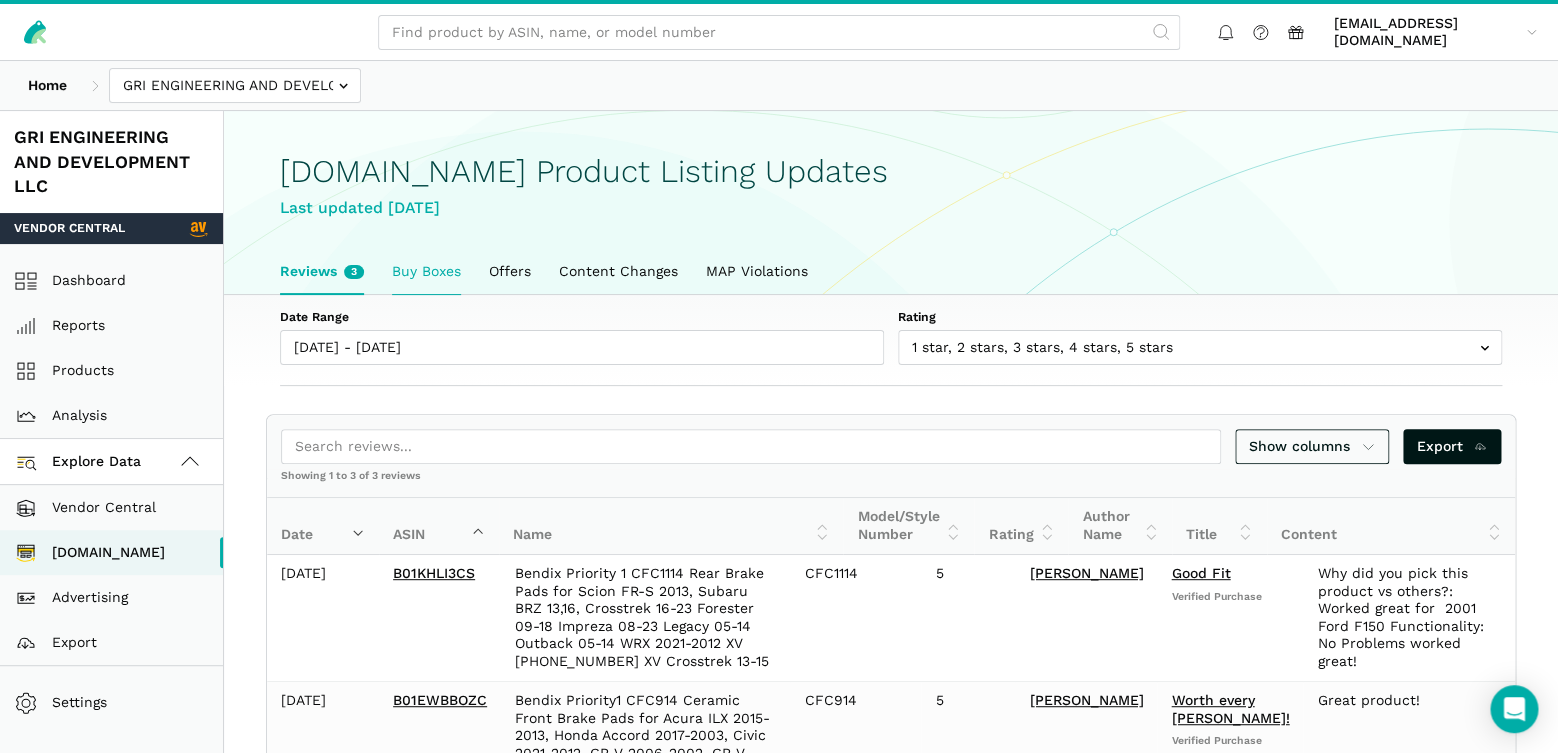 click on "Buy Boxes" at bounding box center [426, 272] 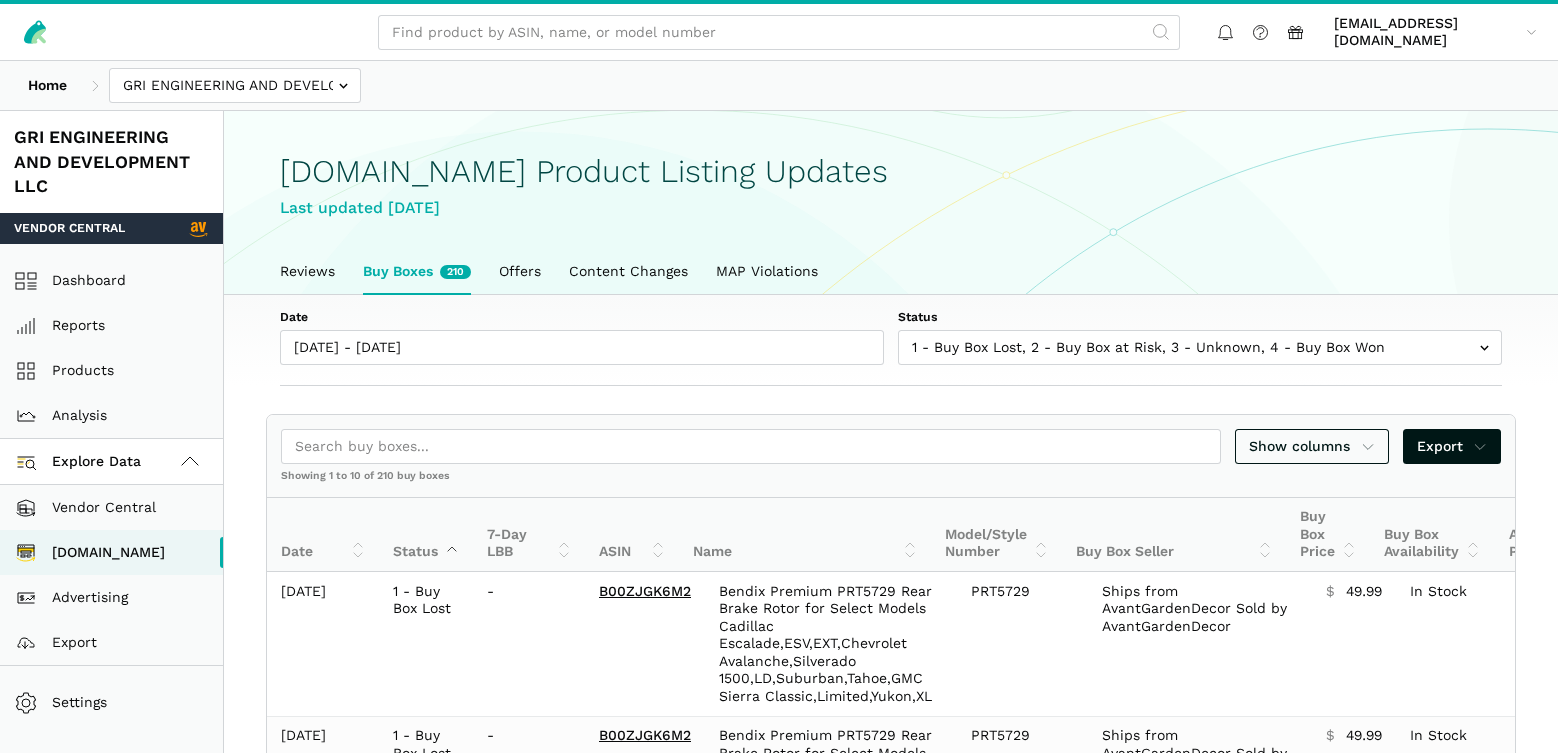 scroll, scrollTop: 0, scrollLeft: 0, axis: both 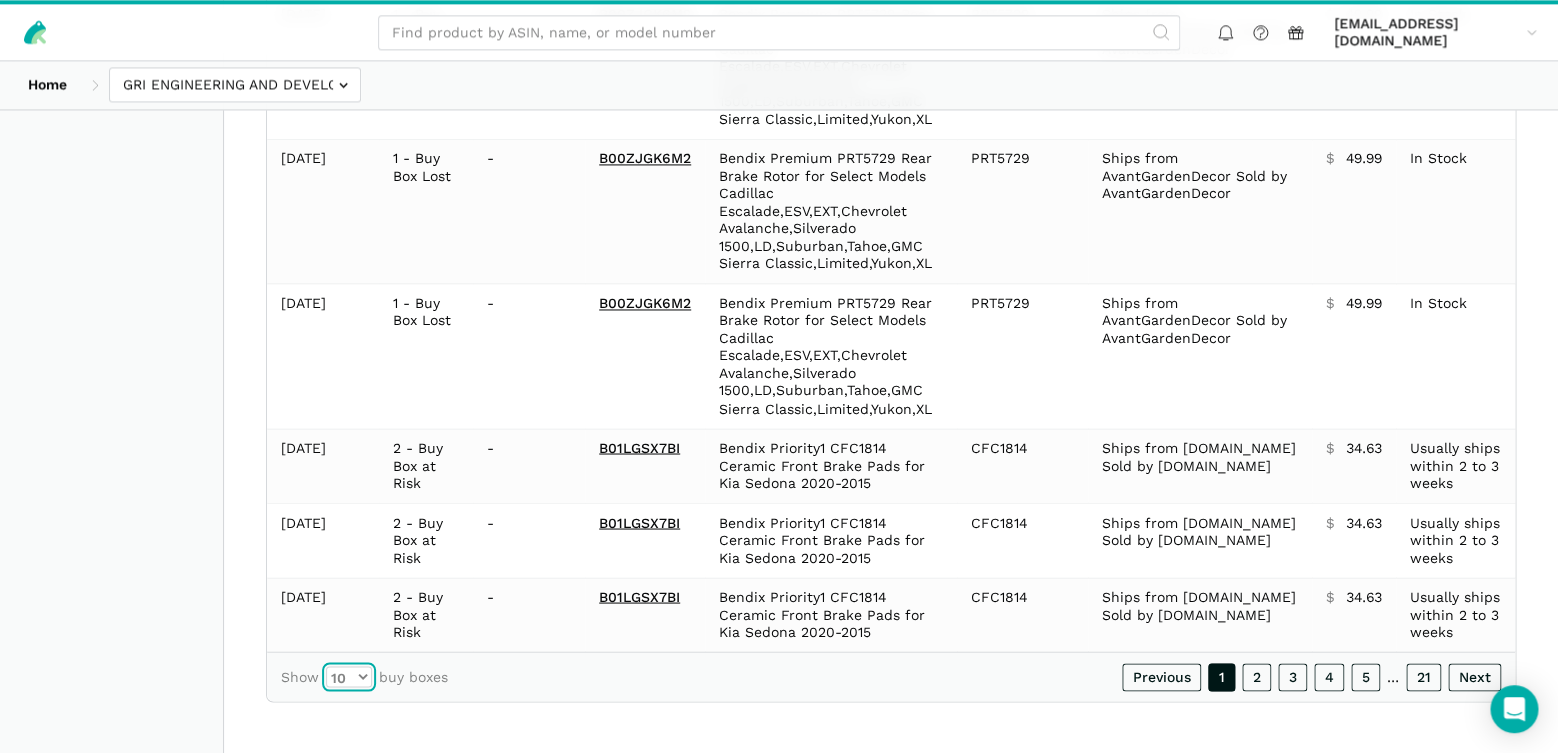 select on "100" 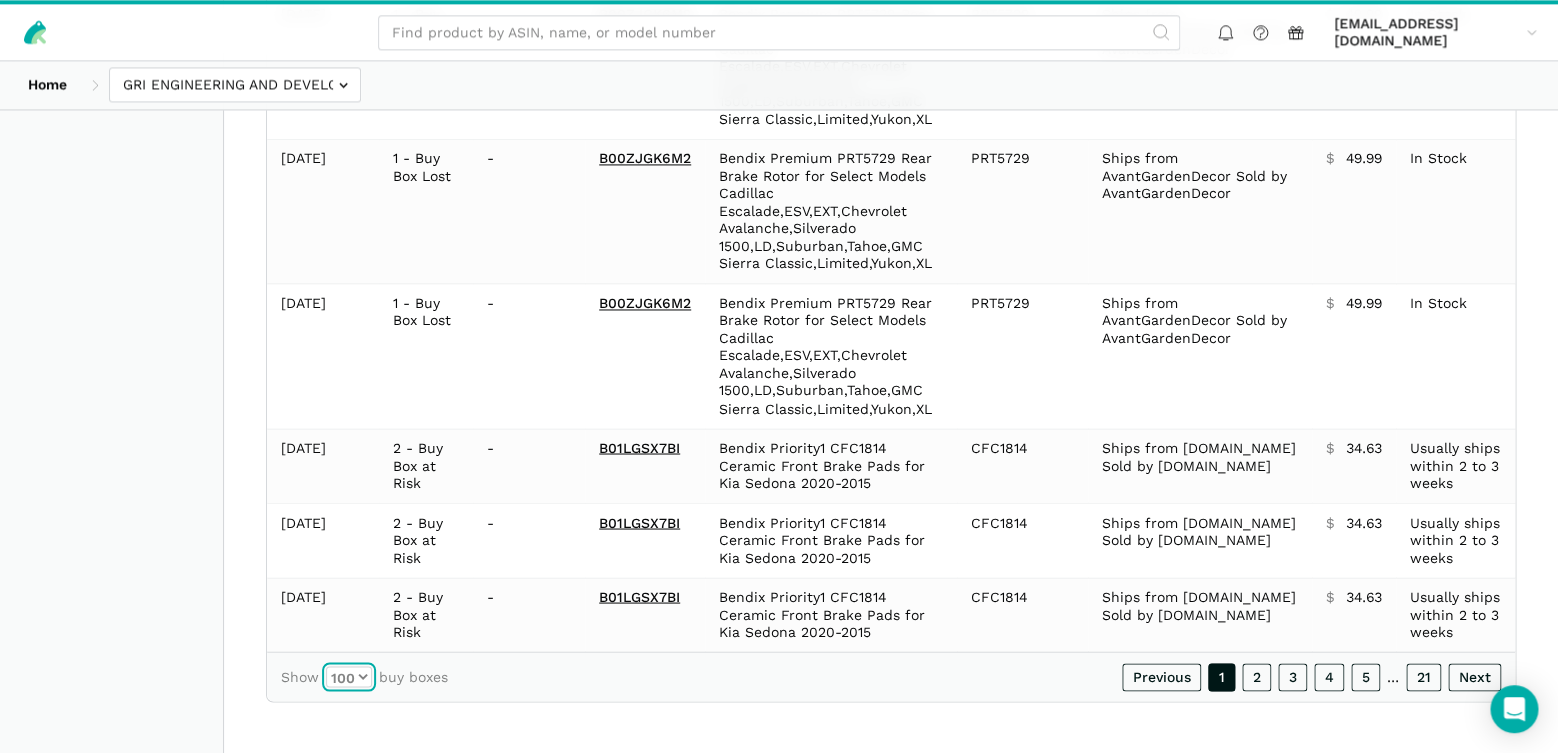 click on "100" at bounding box center [0, 0] 